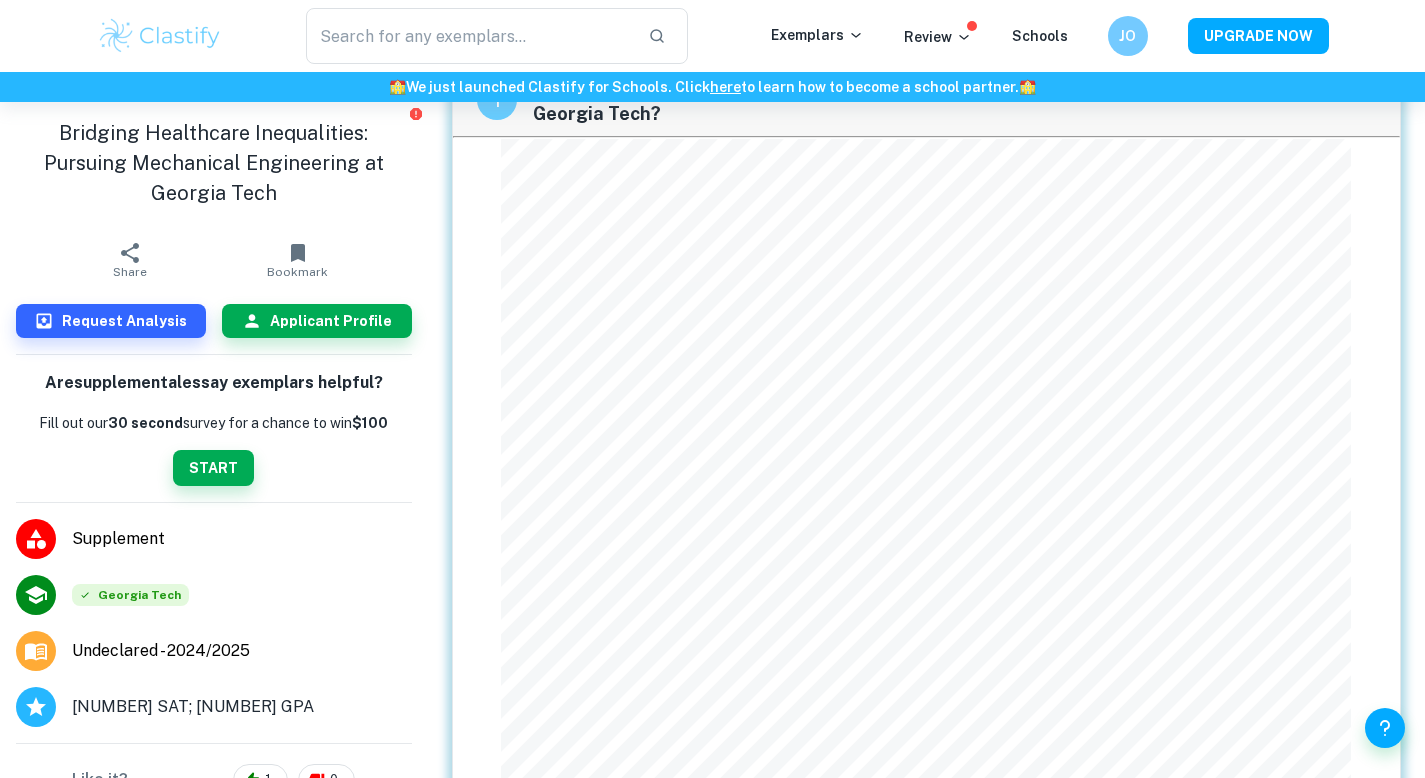 scroll, scrollTop: 180, scrollLeft: 0, axis: vertical 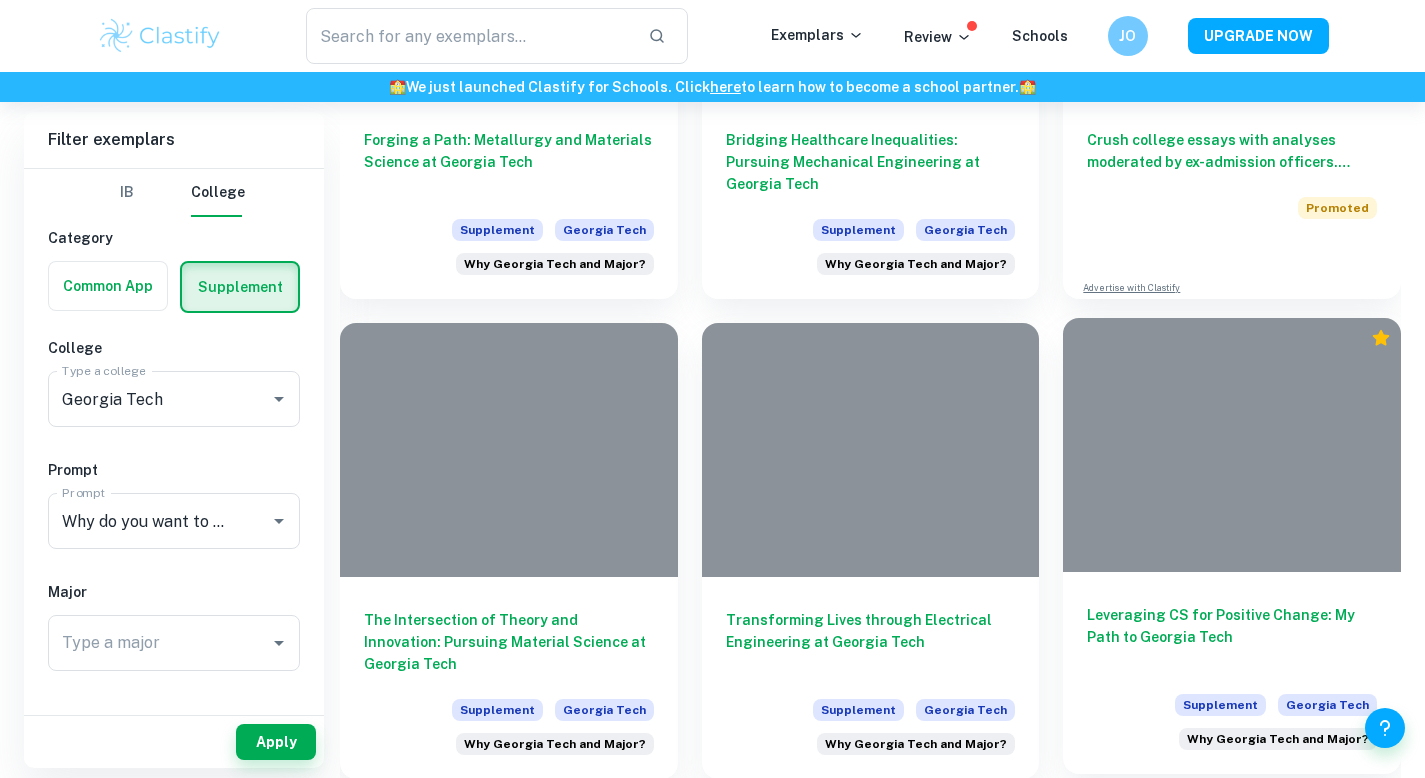 click at bounding box center [1232, 444] 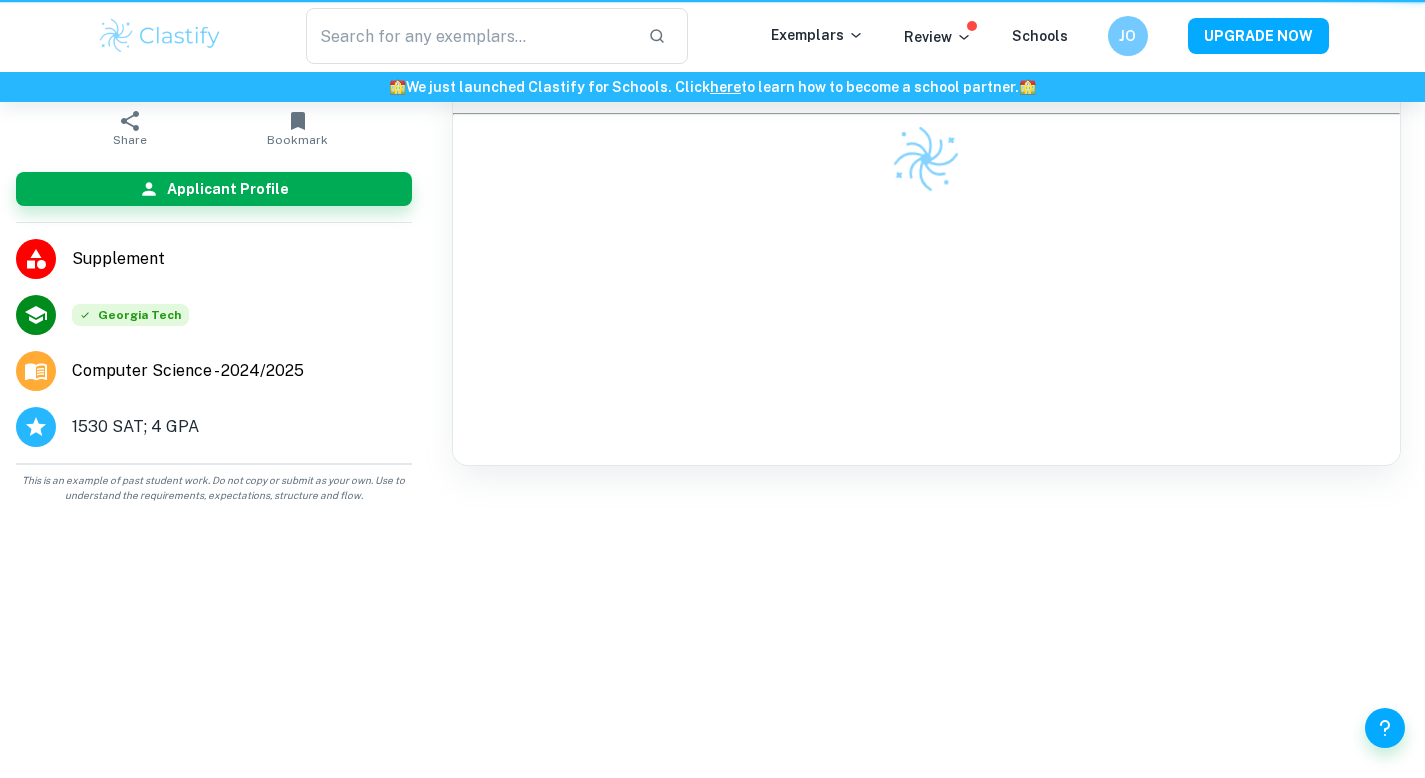 scroll, scrollTop: 0, scrollLeft: 0, axis: both 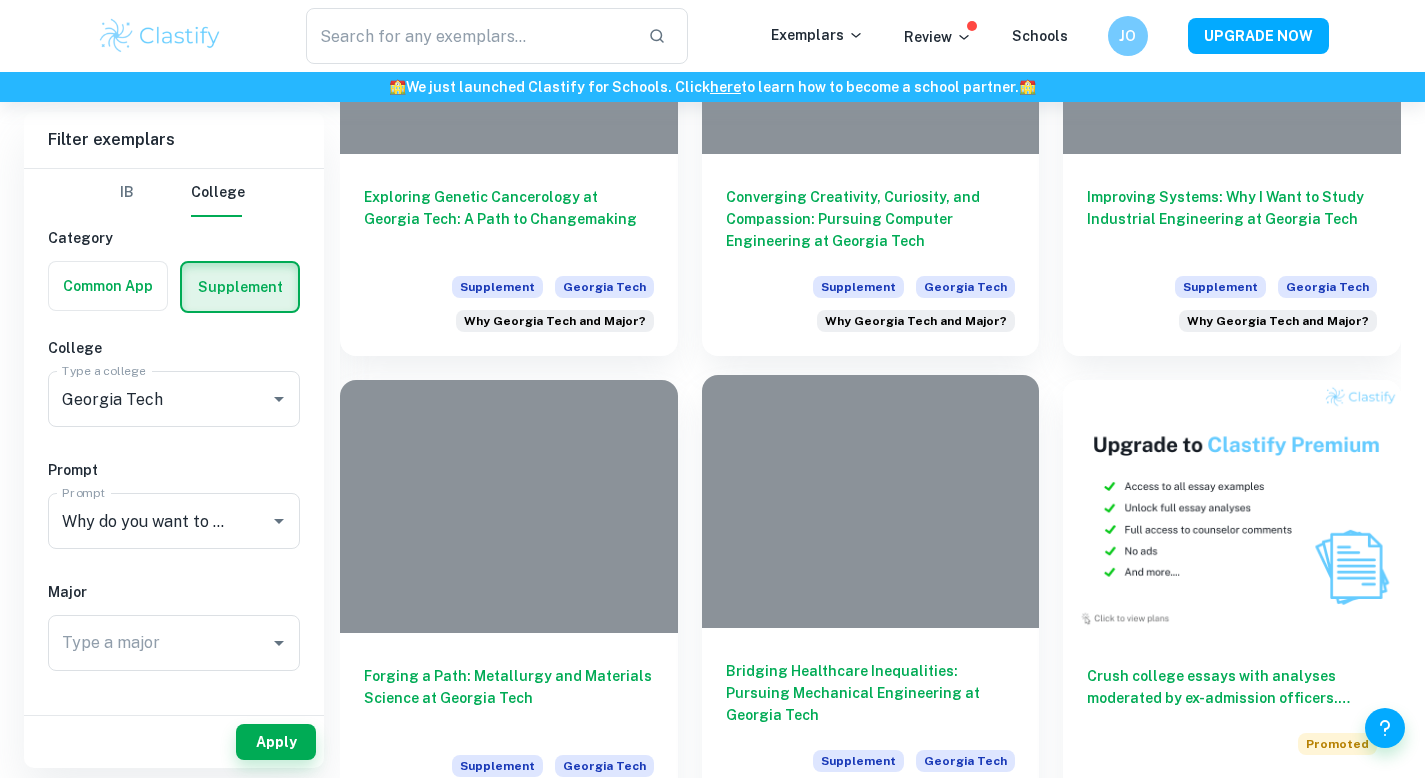 click at bounding box center (871, 501) 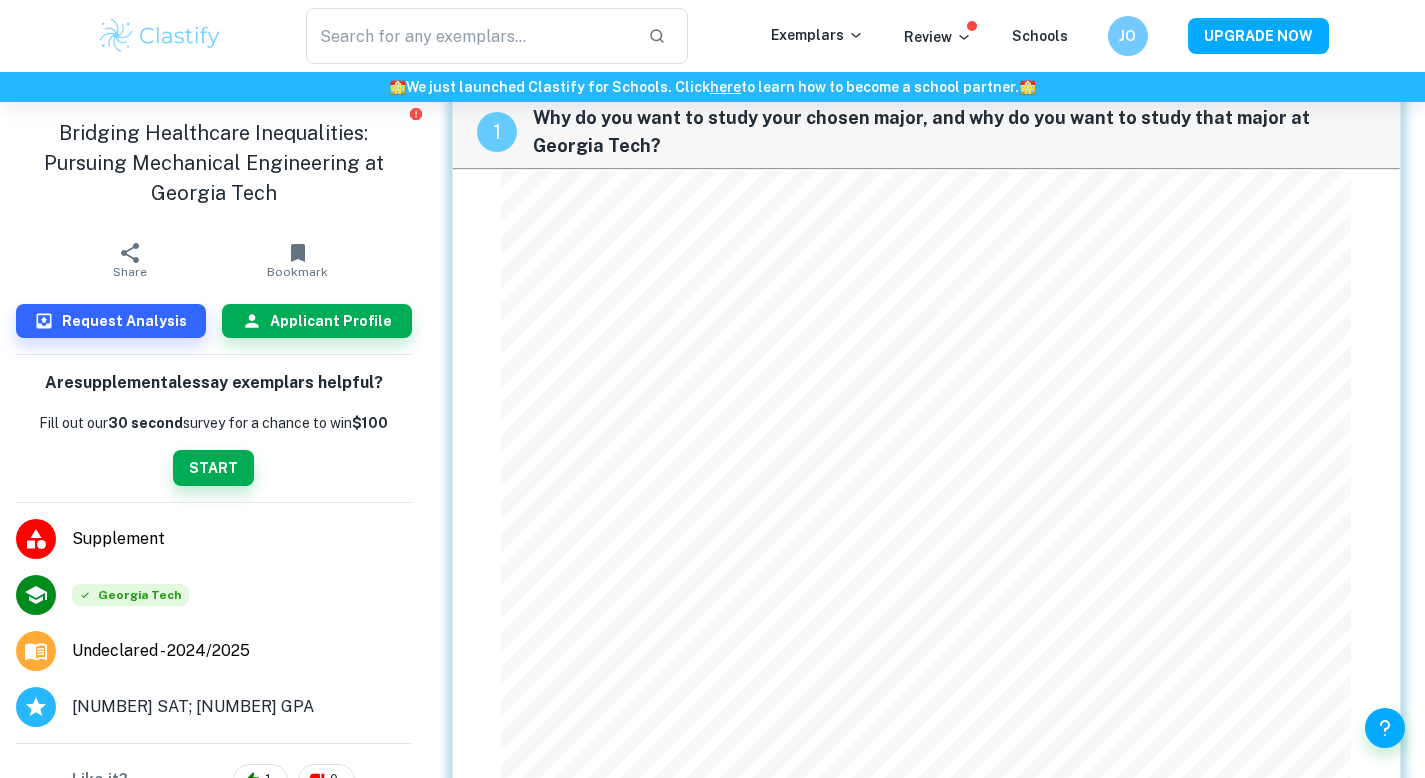 scroll, scrollTop: 180, scrollLeft: 0, axis: vertical 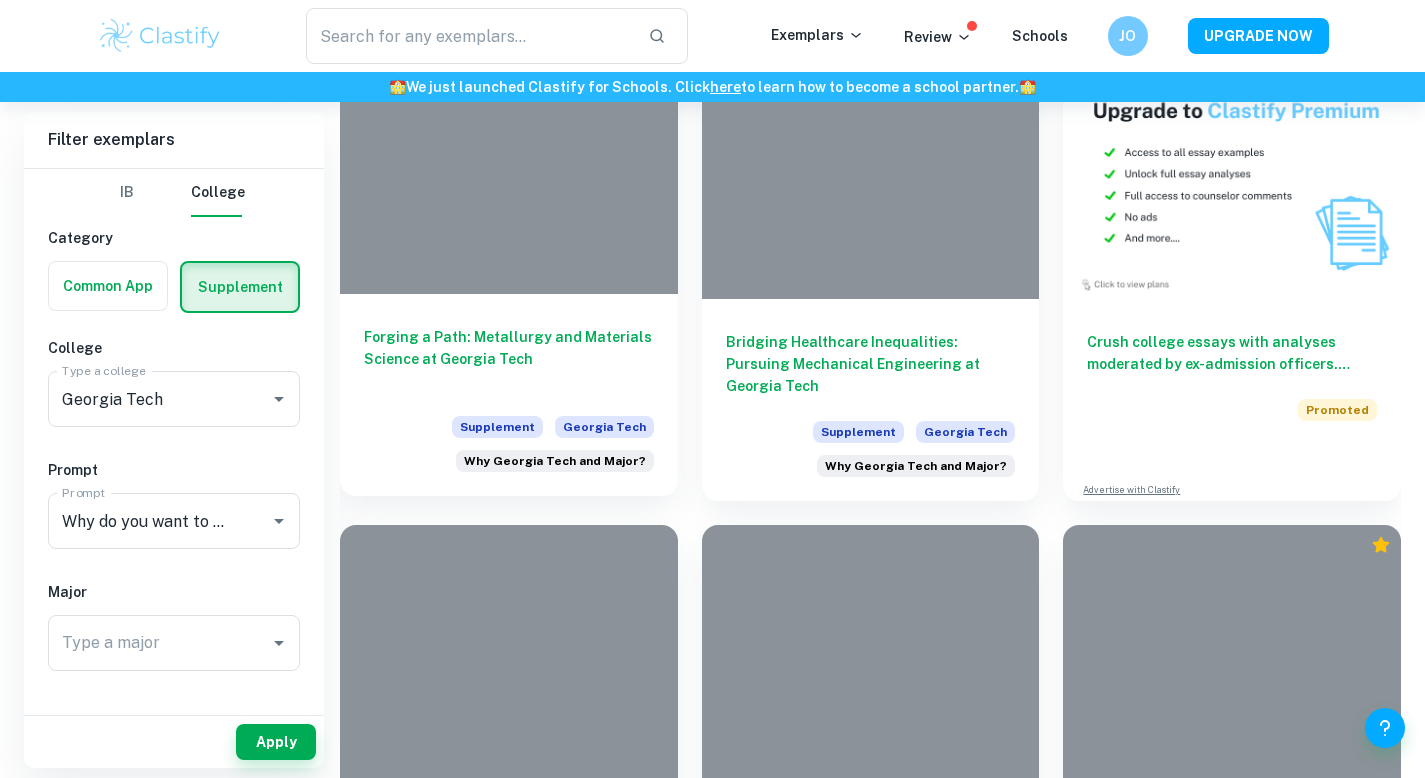 click on "Forging a Path: Metallurgy and Materials Science at Georgia Tech Supplement Georgia Tech Why Georgia Tech and Major?" at bounding box center [509, 395] 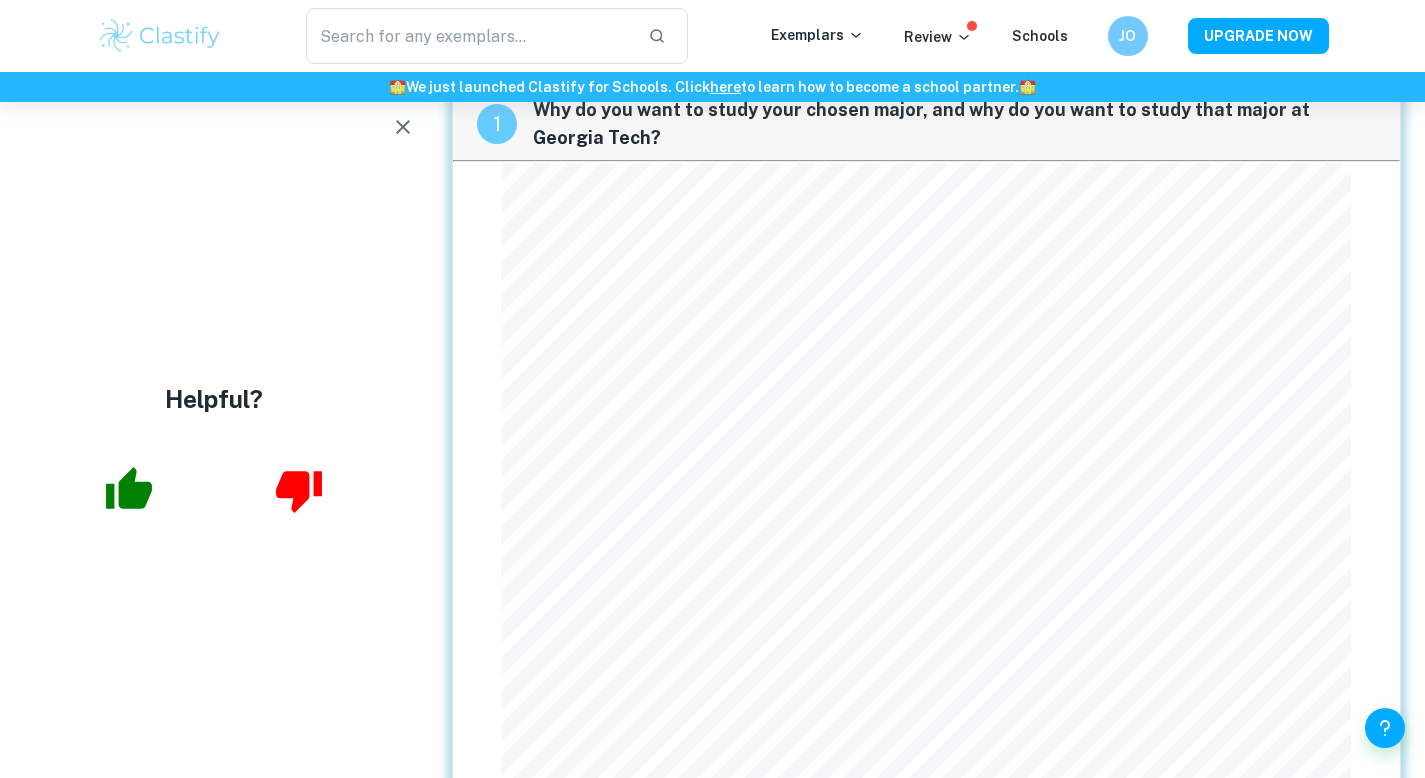 scroll, scrollTop: 0, scrollLeft: 0, axis: both 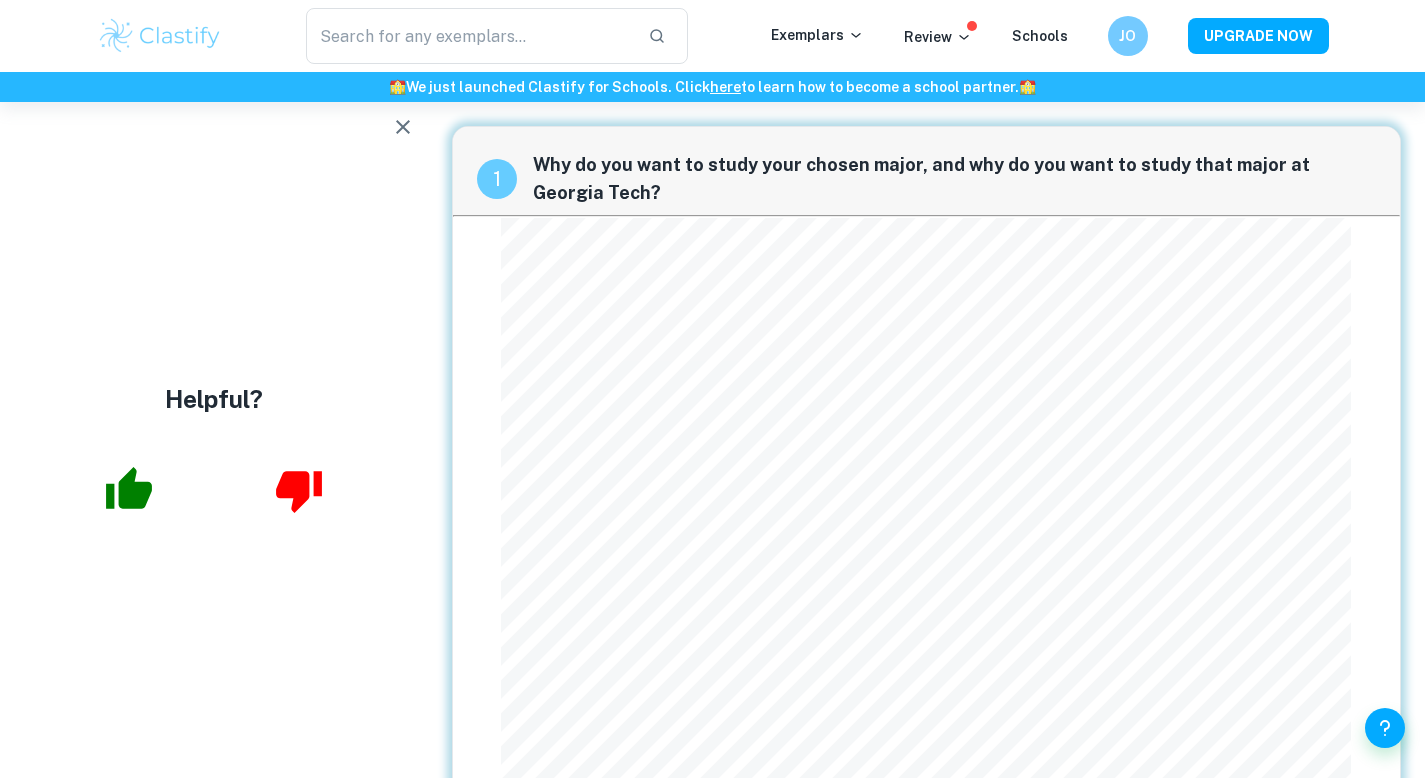 click 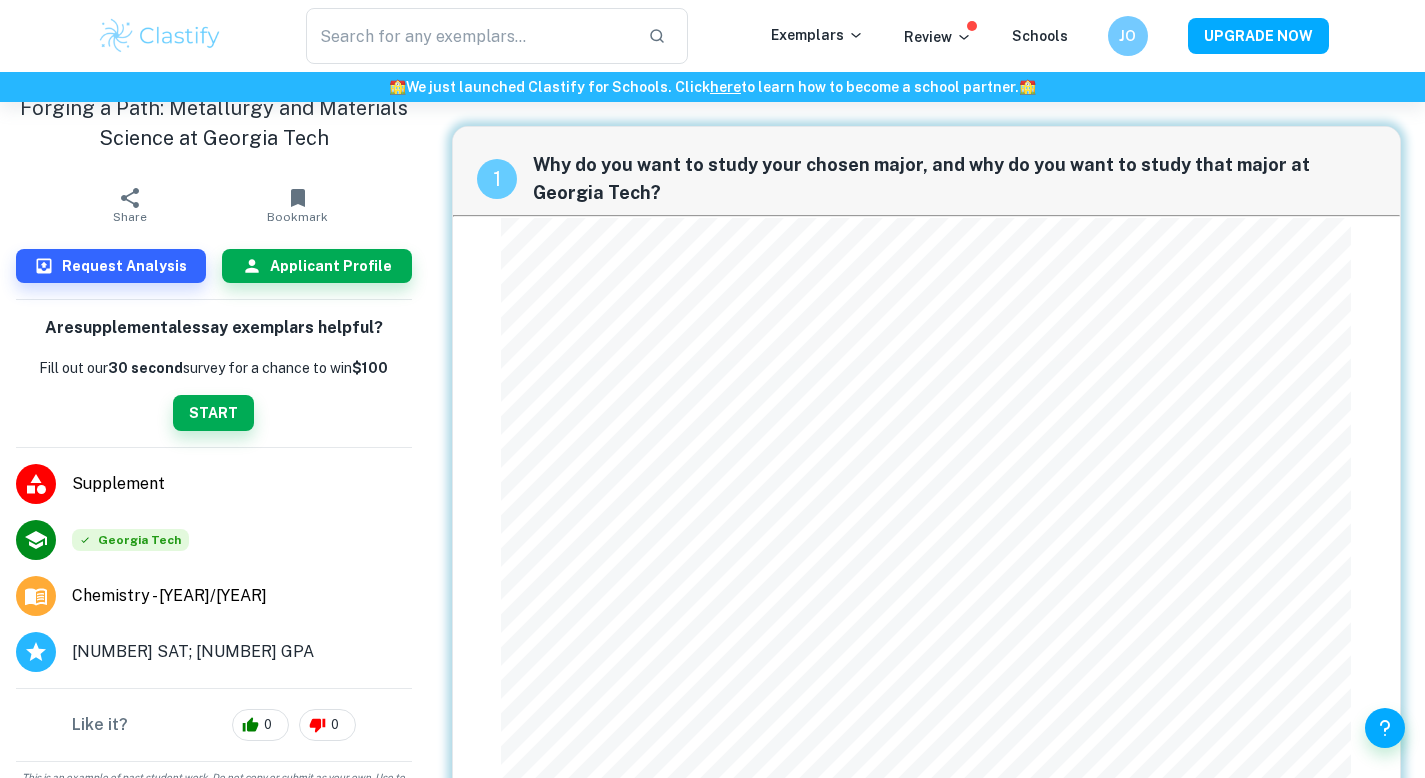 scroll, scrollTop: 27, scrollLeft: 0, axis: vertical 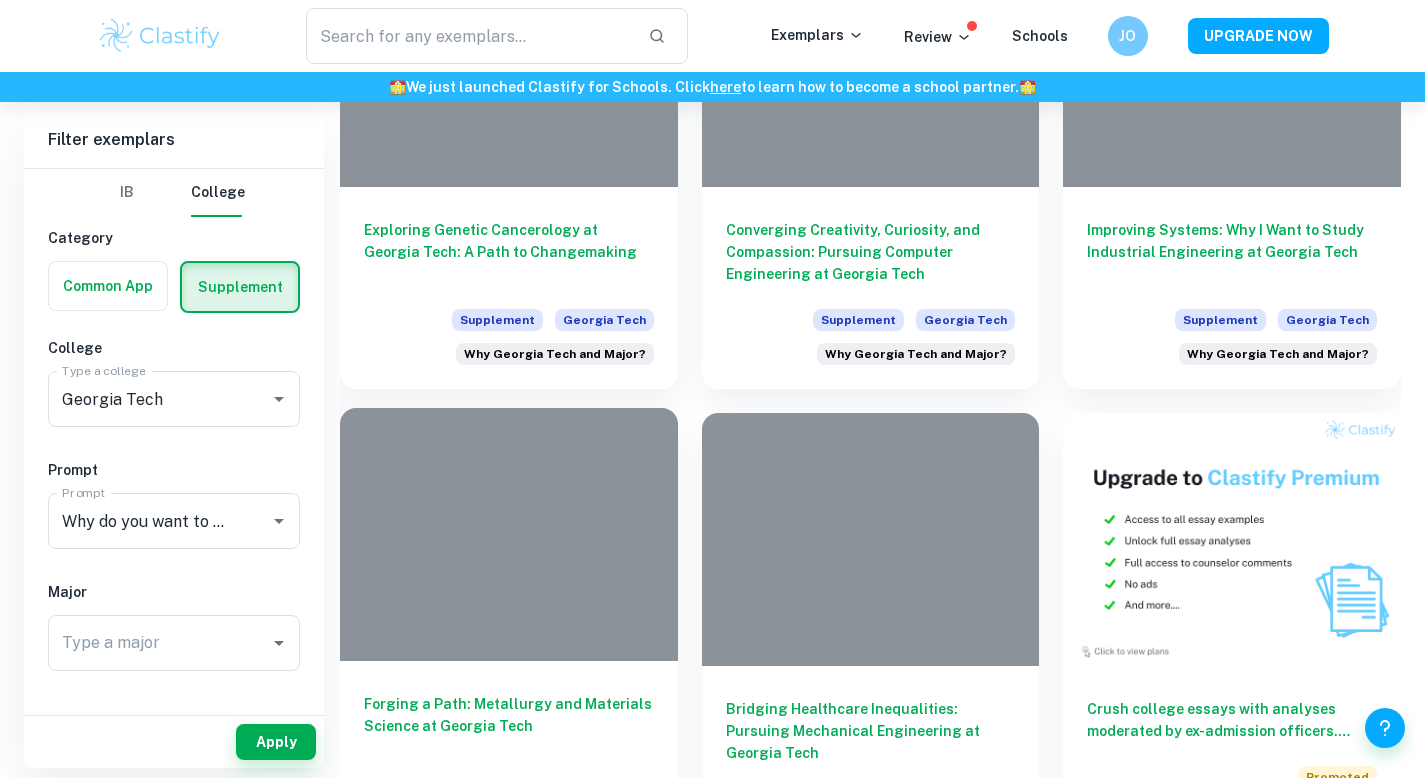 click at bounding box center (509, 534) 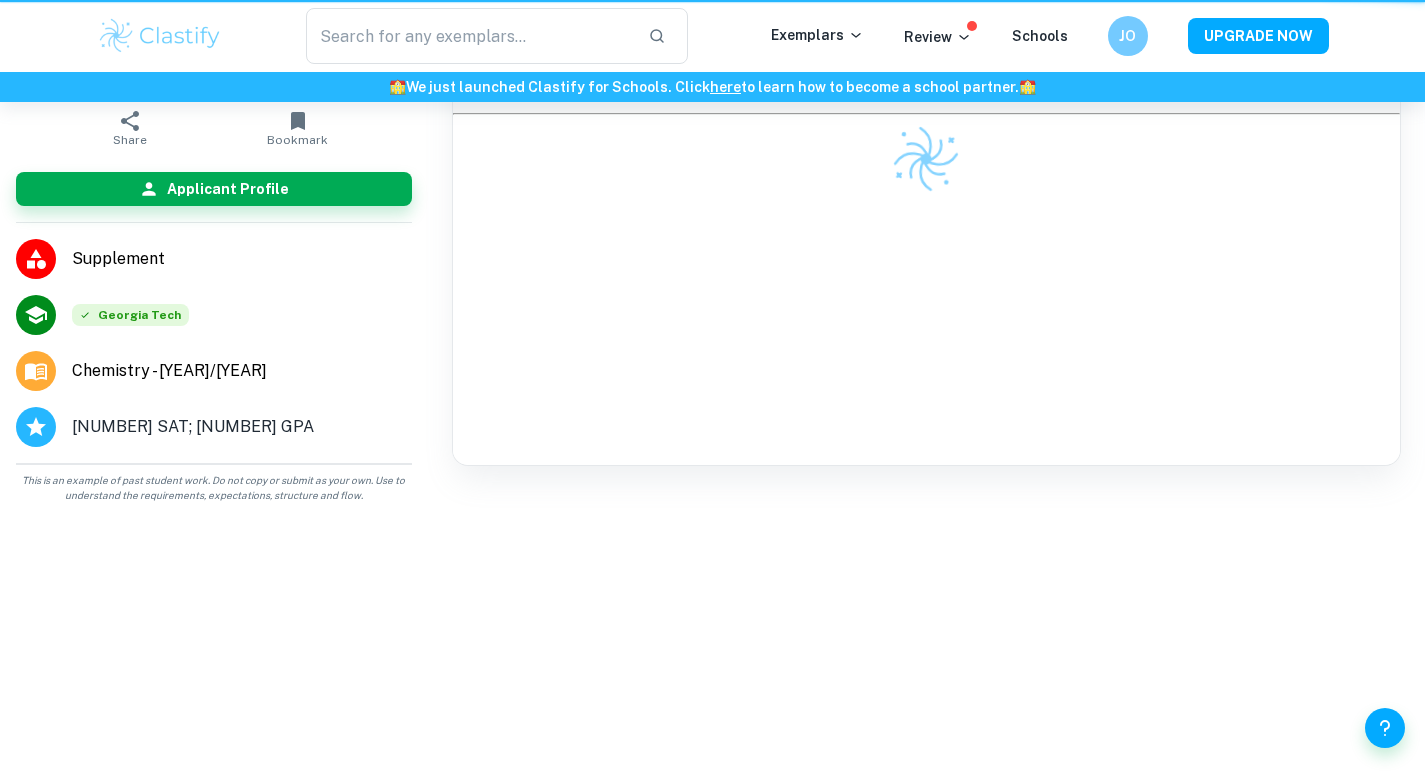 scroll, scrollTop: 0, scrollLeft: 0, axis: both 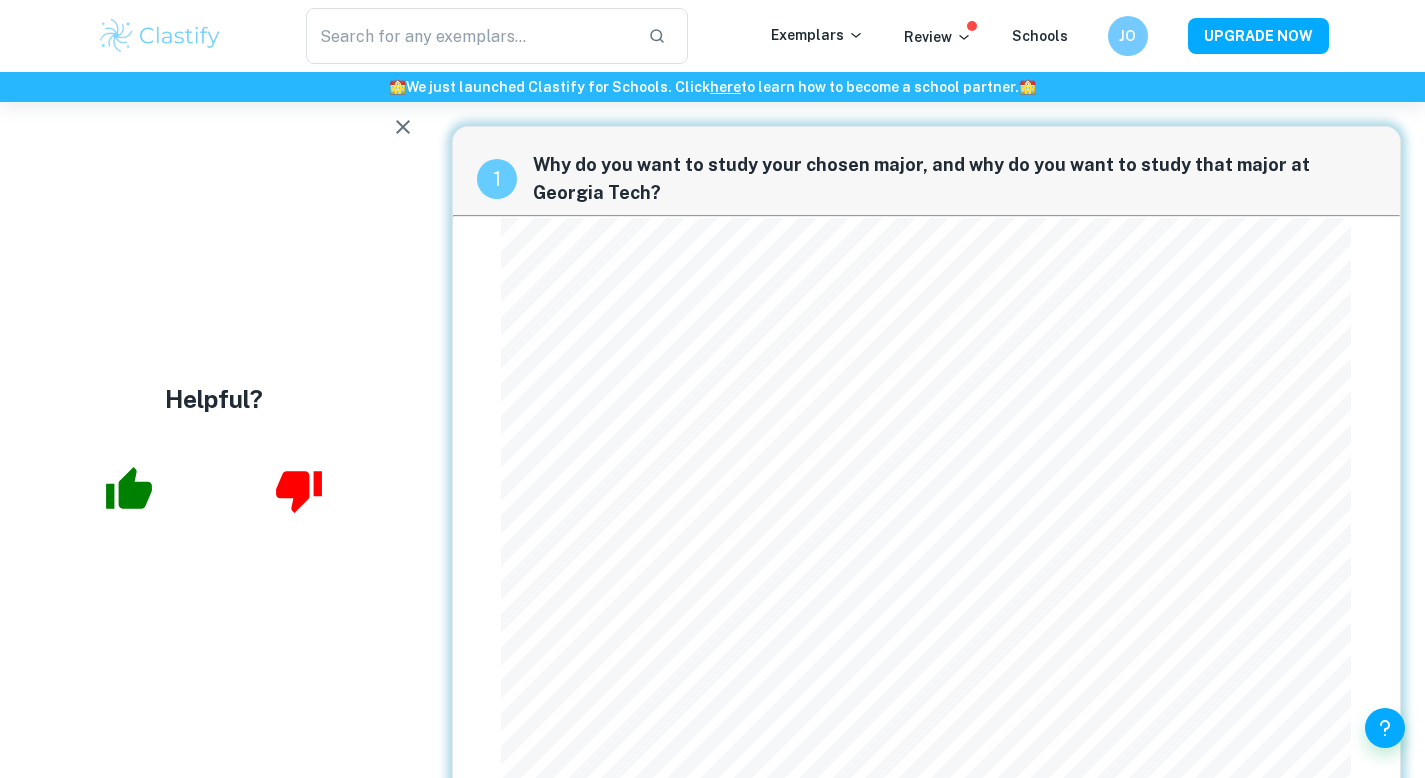 click 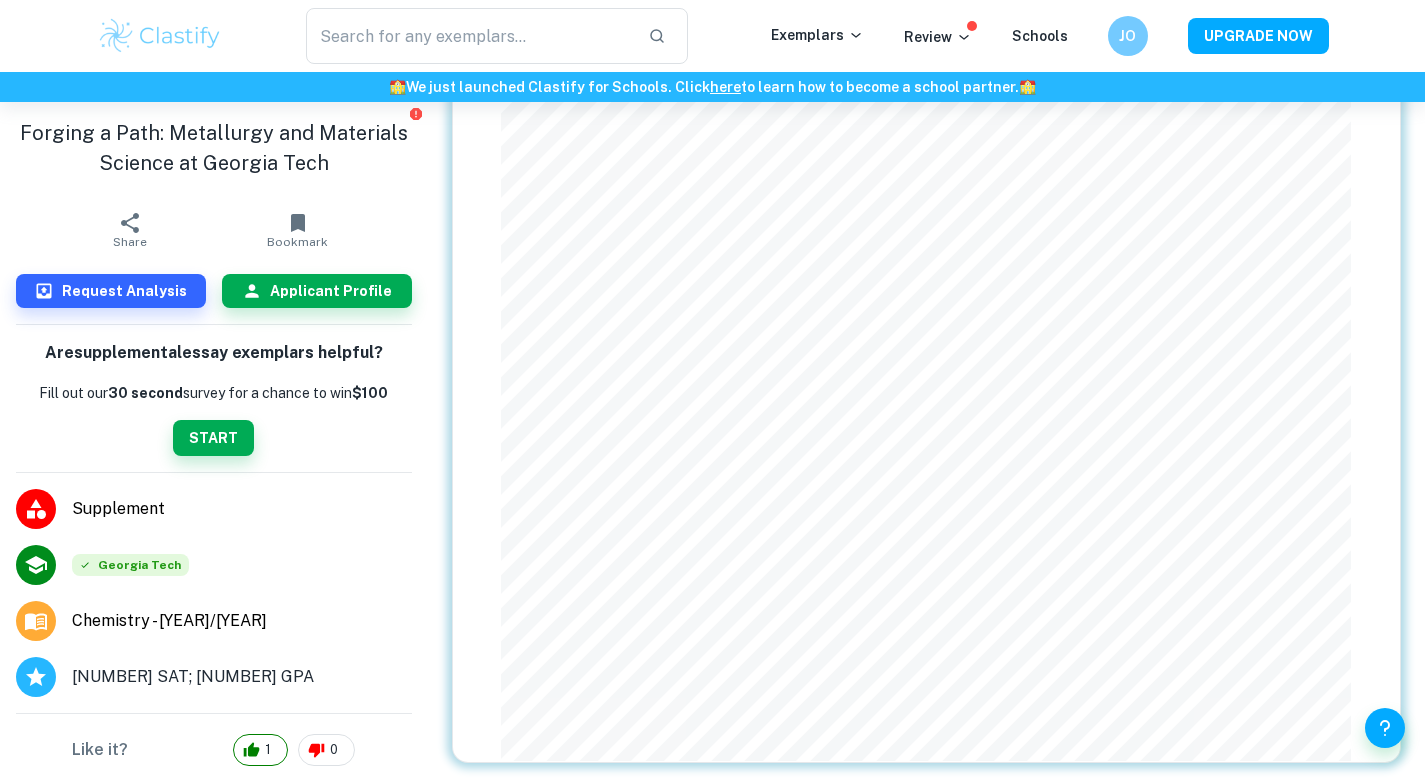 scroll, scrollTop: 180, scrollLeft: 0, axis: vertical 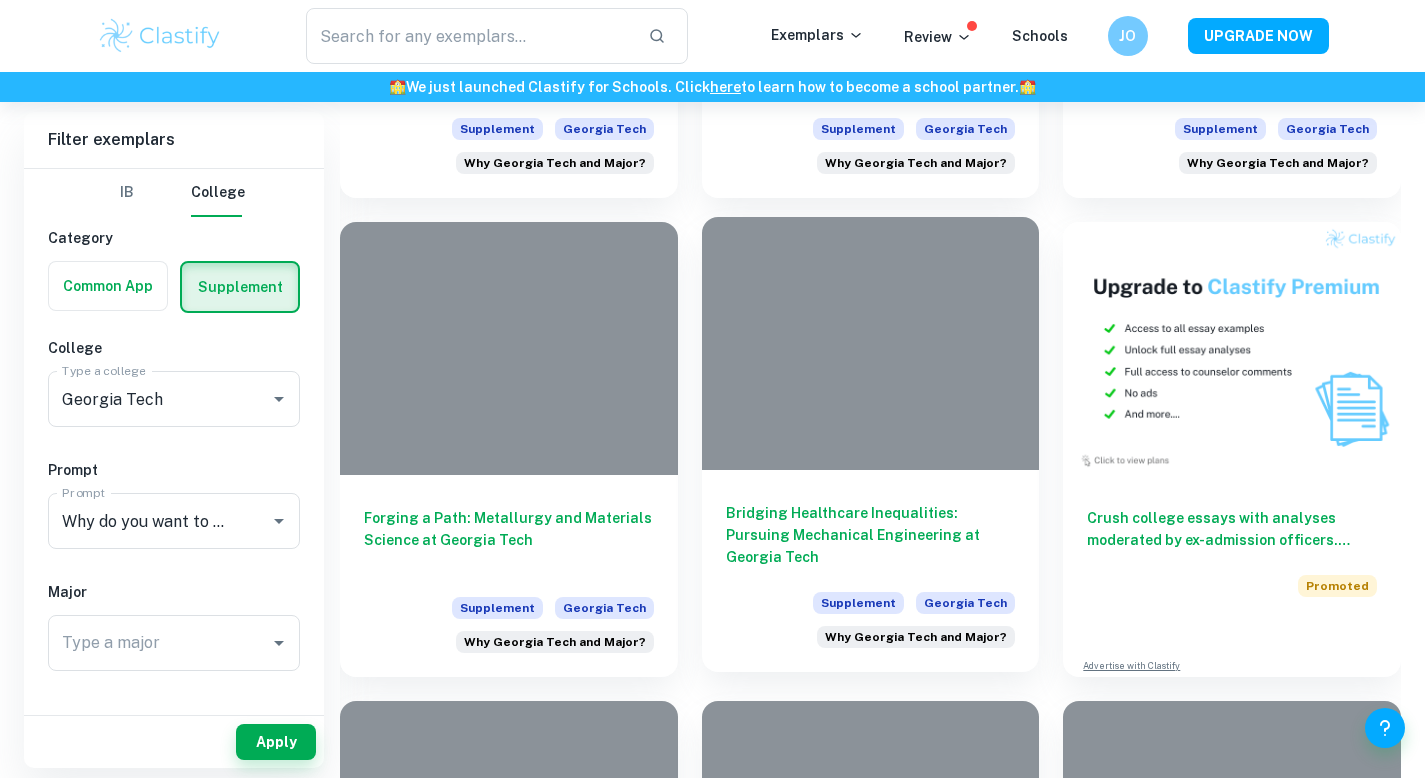click at bounding box center [871, 343] 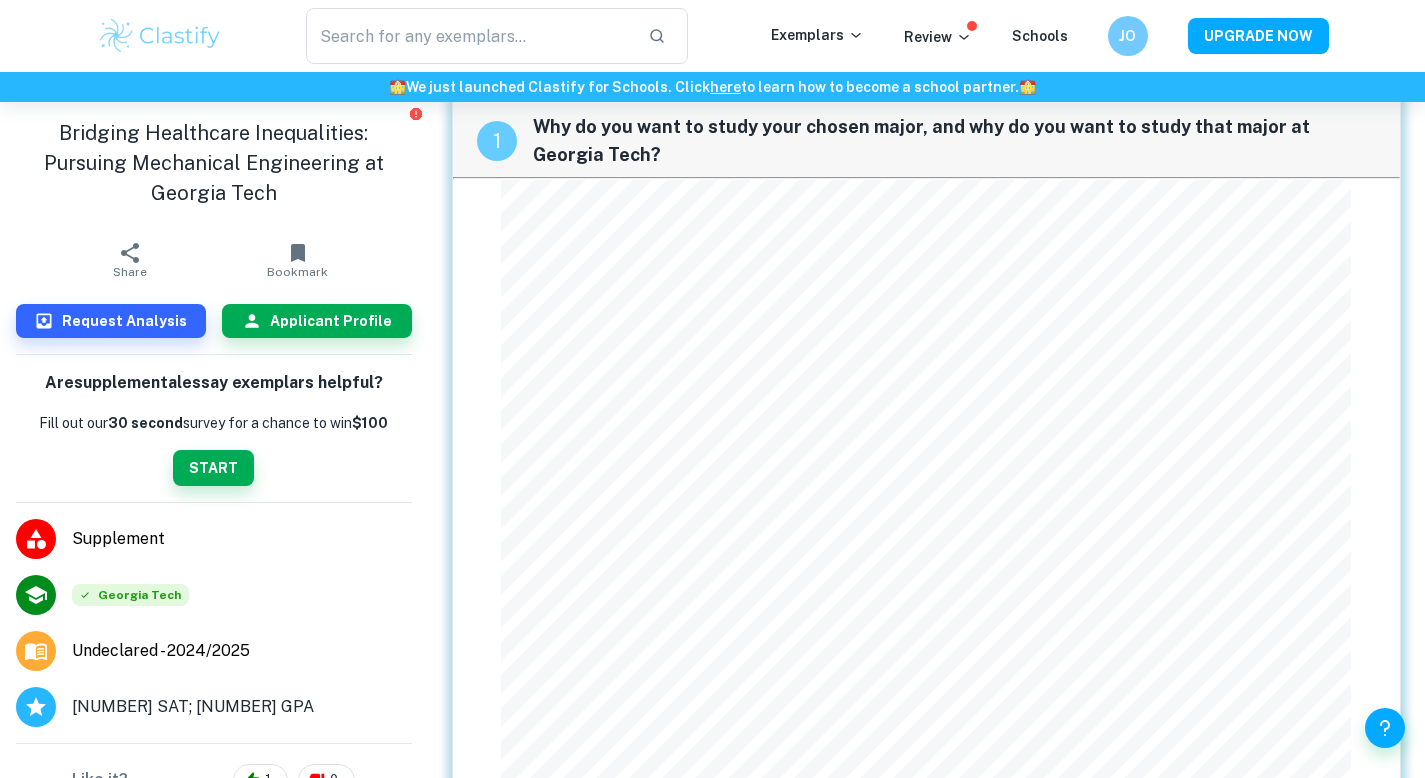 scroll, scrollTop: 180, scrollLeft: 0, axis: vertical 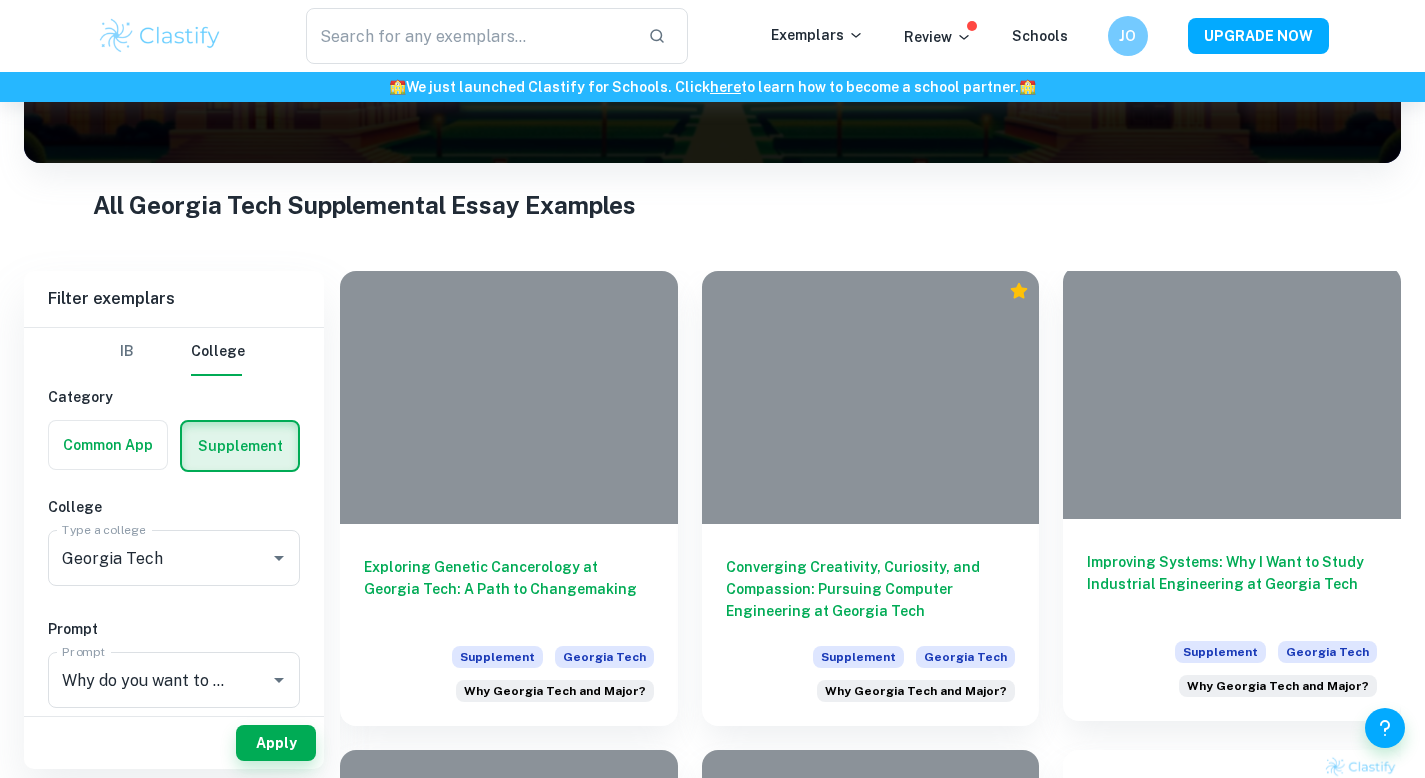 click at bounding box center [1232, 392] 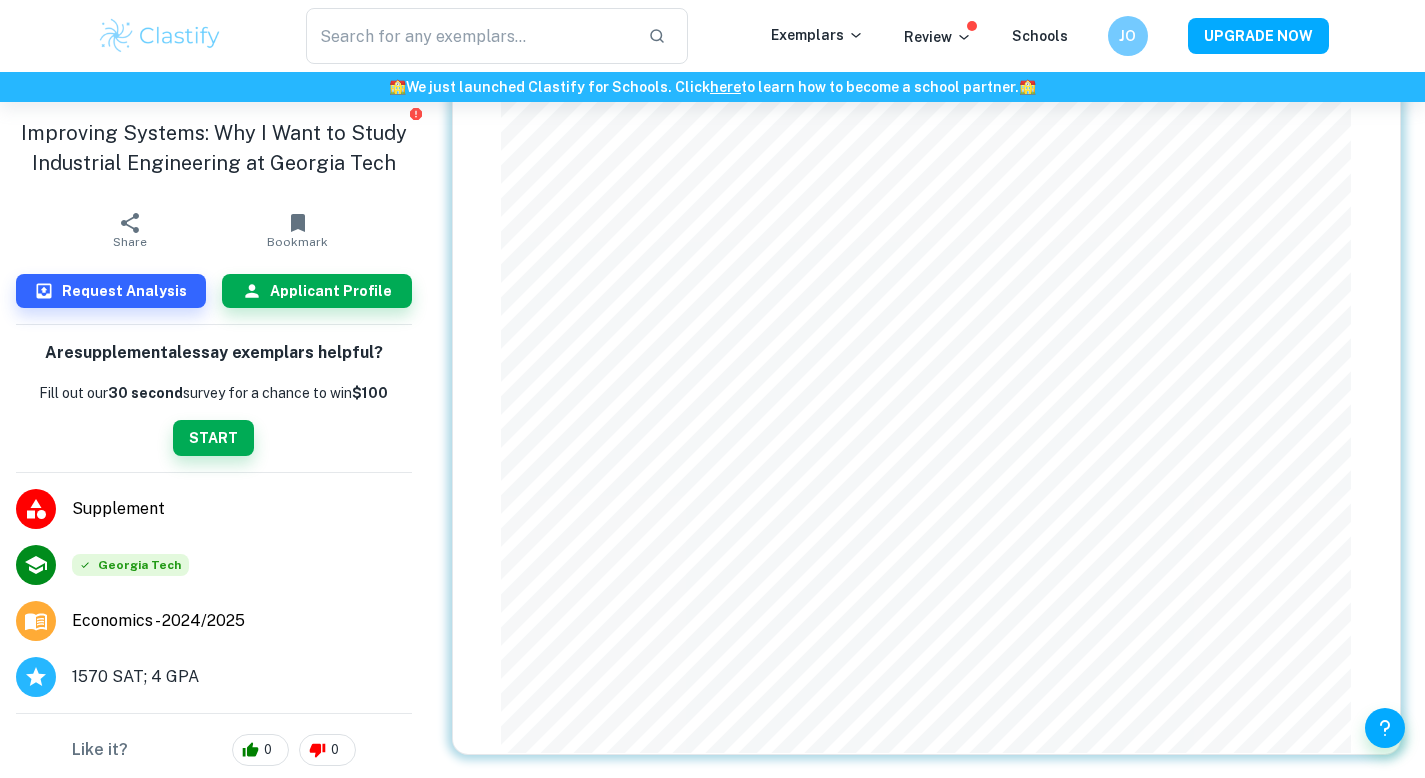 scroll, scrollTop: 120, scrollLeft: 0, axis: vertical 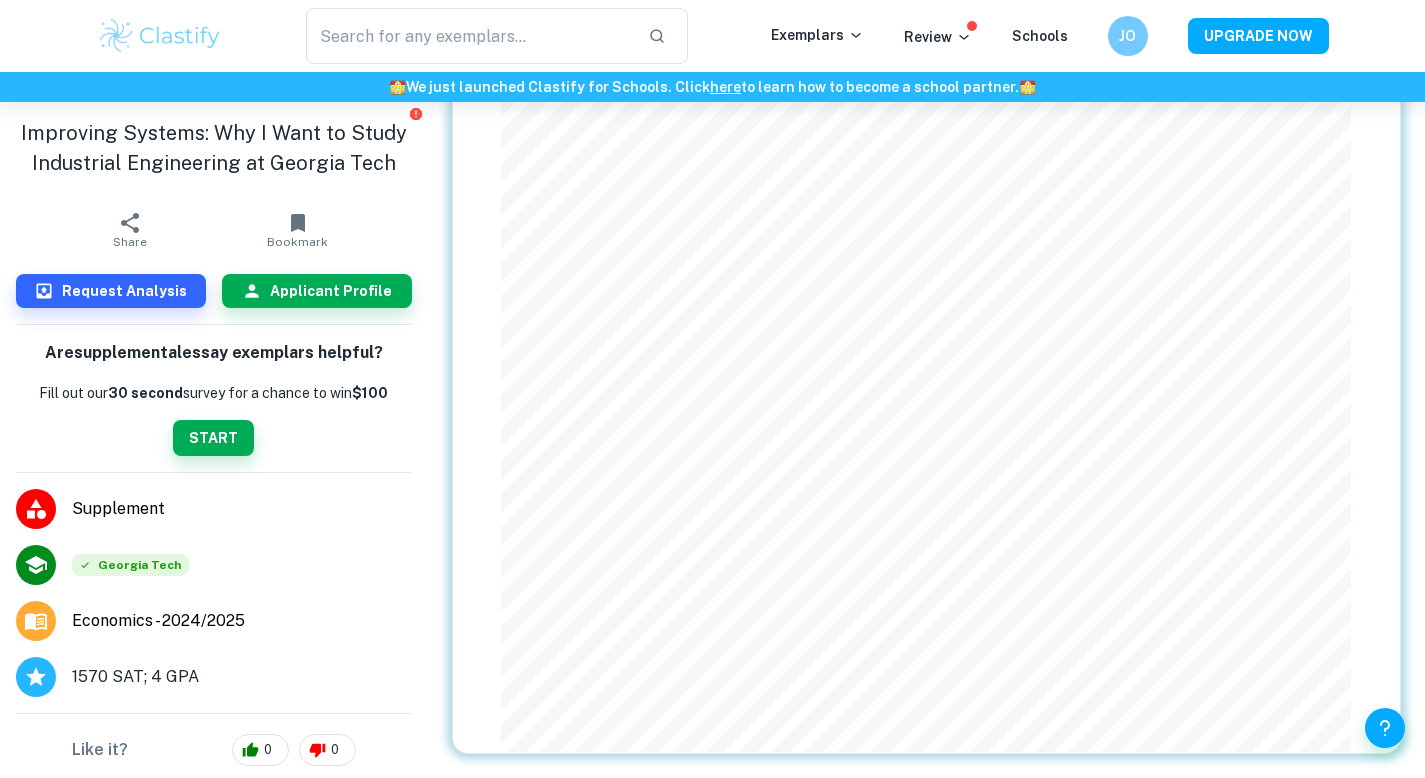 click on "[NUMBER] Why do you want to study your chosen major, and why do you want to study that major at Georgia Tech?" at bounding box center (927, 380) 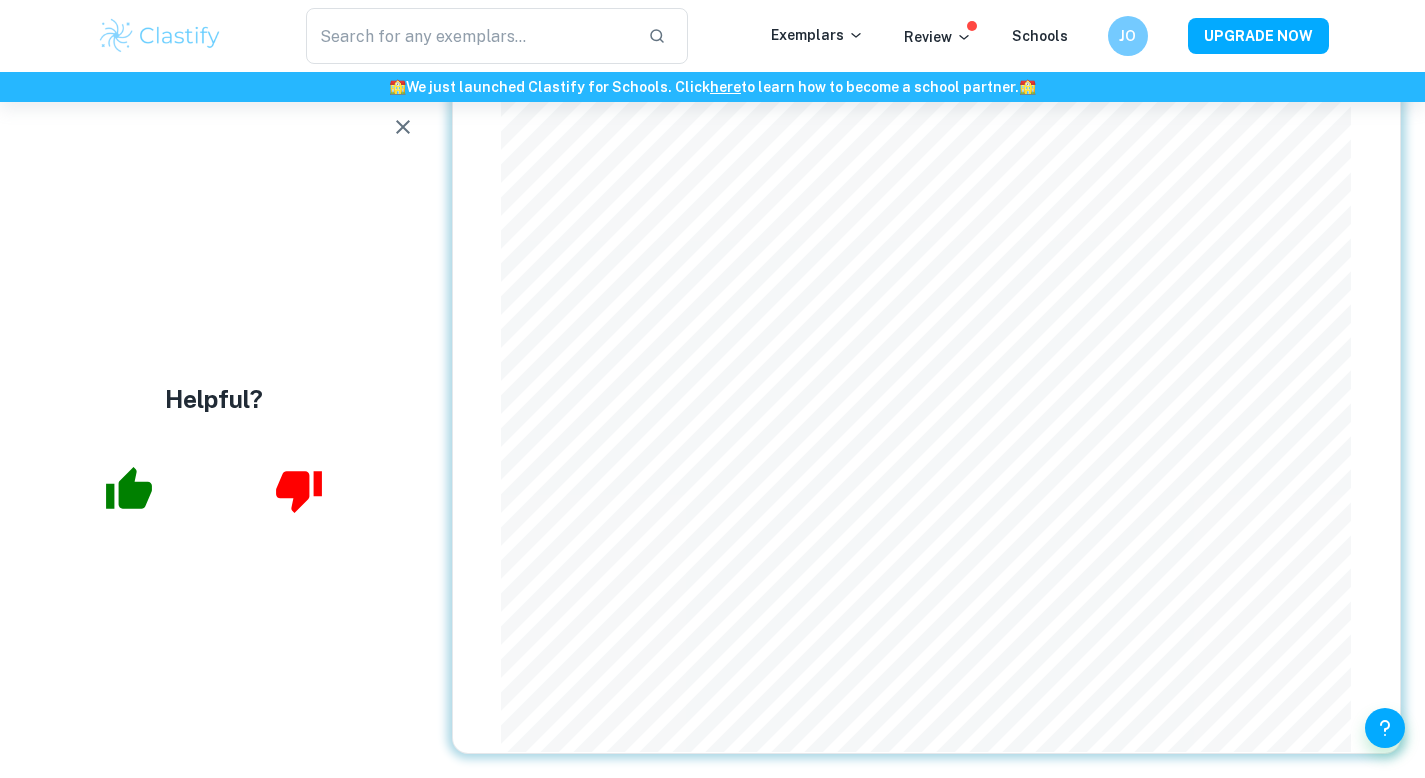 click 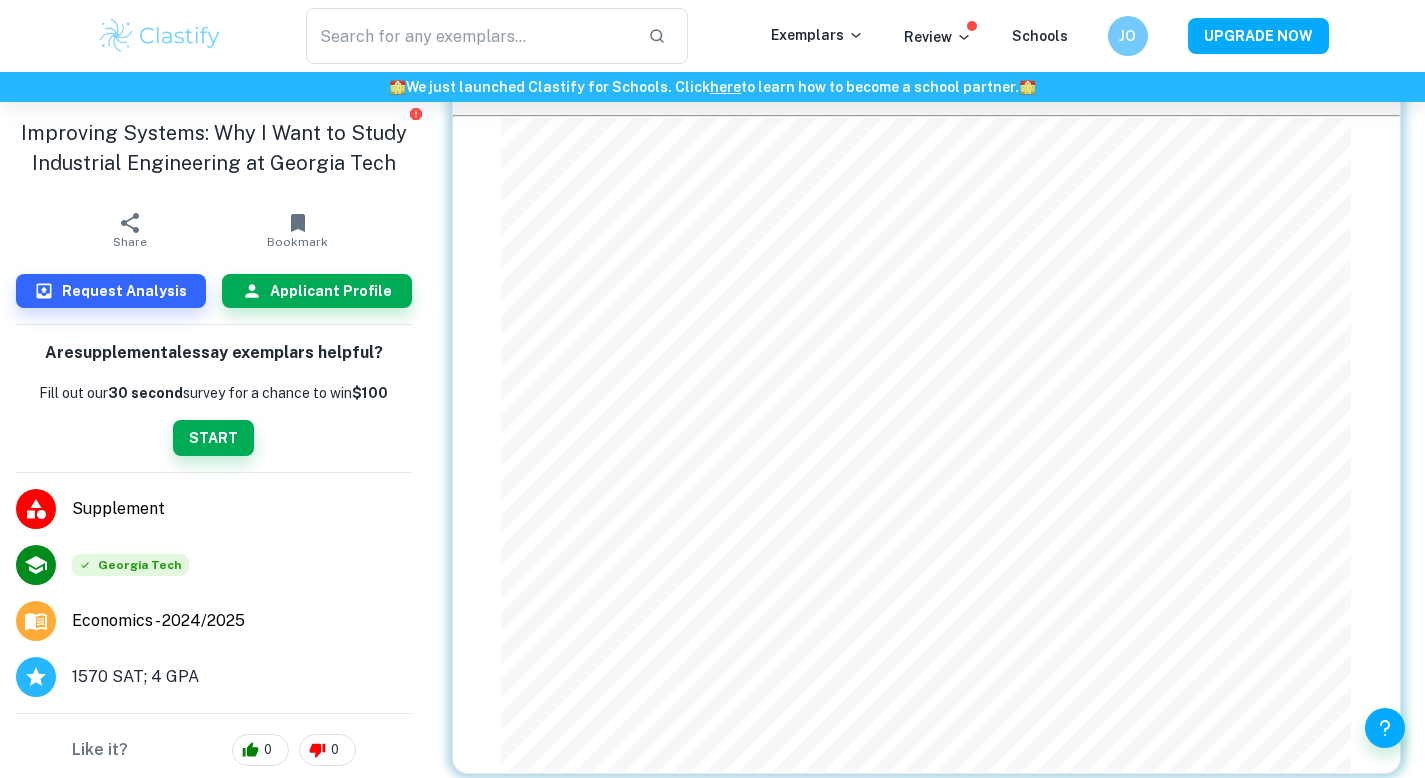 scroll, scrollTop: 120, scrollLeft: 0, axis: vertical 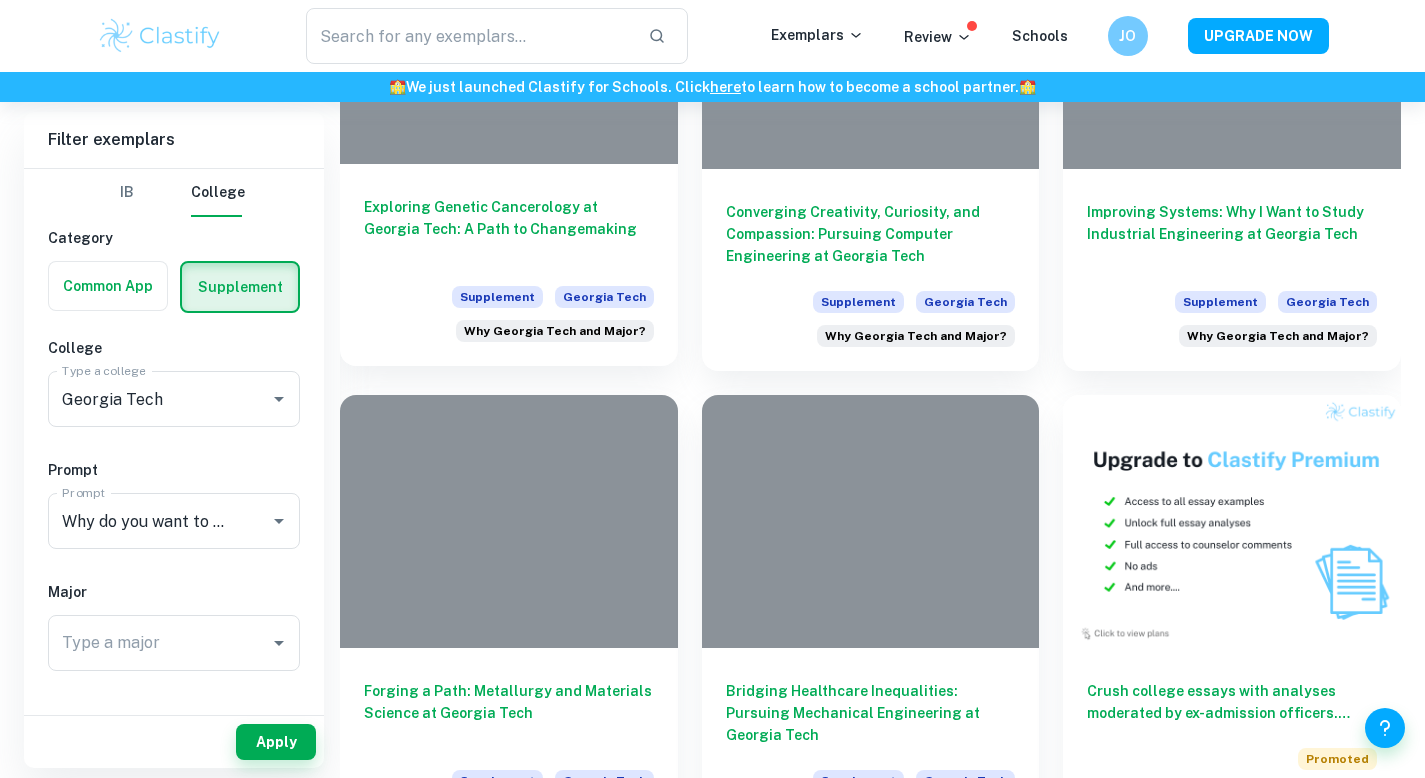 click on "Exploring Genetic Cancerology at Georgia Tech: A Path to Changemaking Supplement Georgia Tech Why Georgia Tech and Major?" at bounding box center [509, 265] 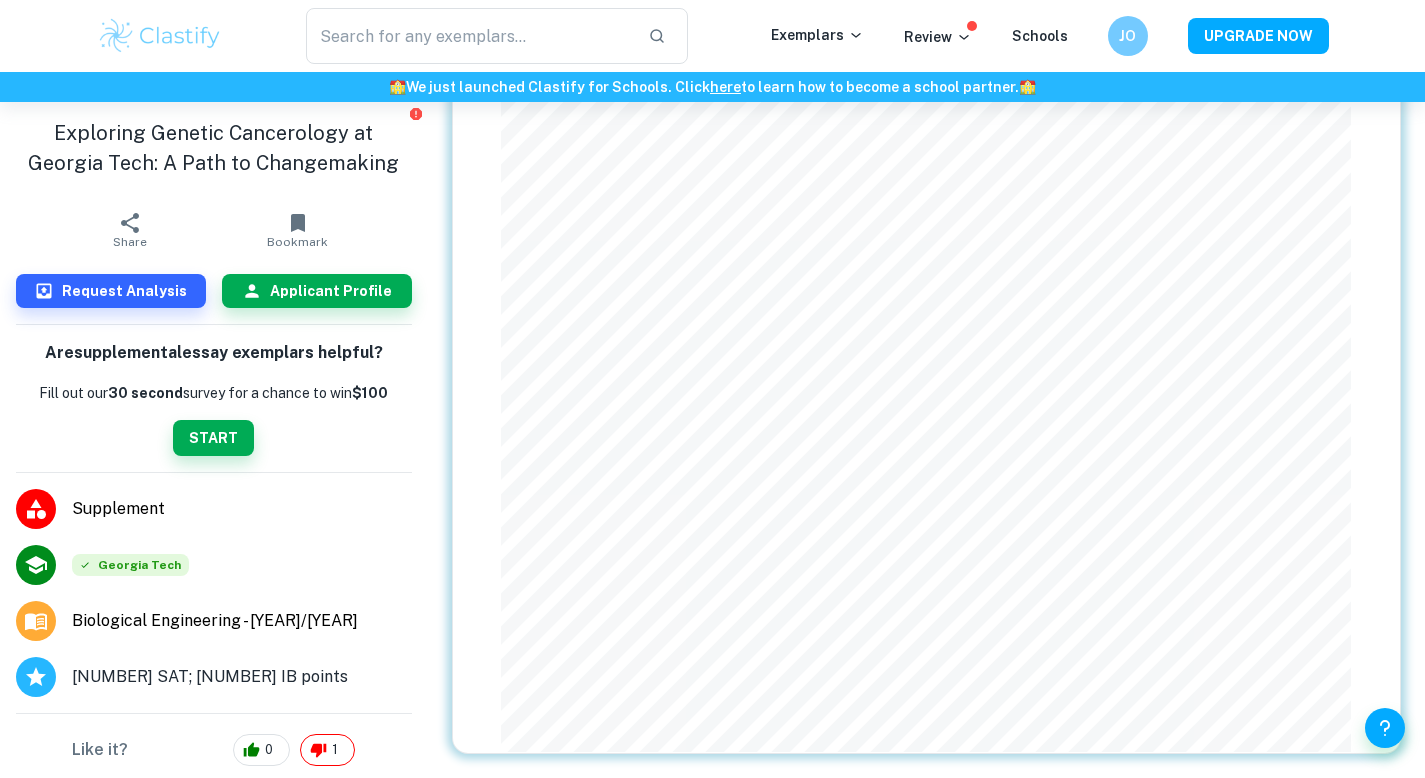 scroll, scrollTop: 0, scrollLeft: 0, axis: both 